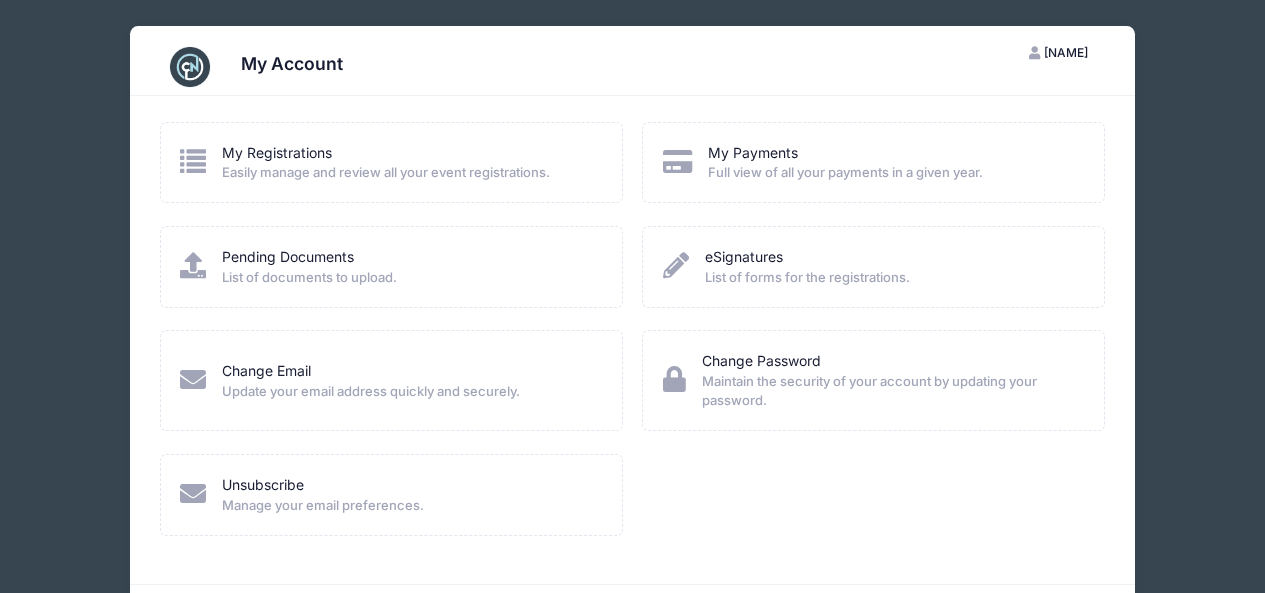 scroll, scrollTop: 0, scrollLeft: 0, axis: both 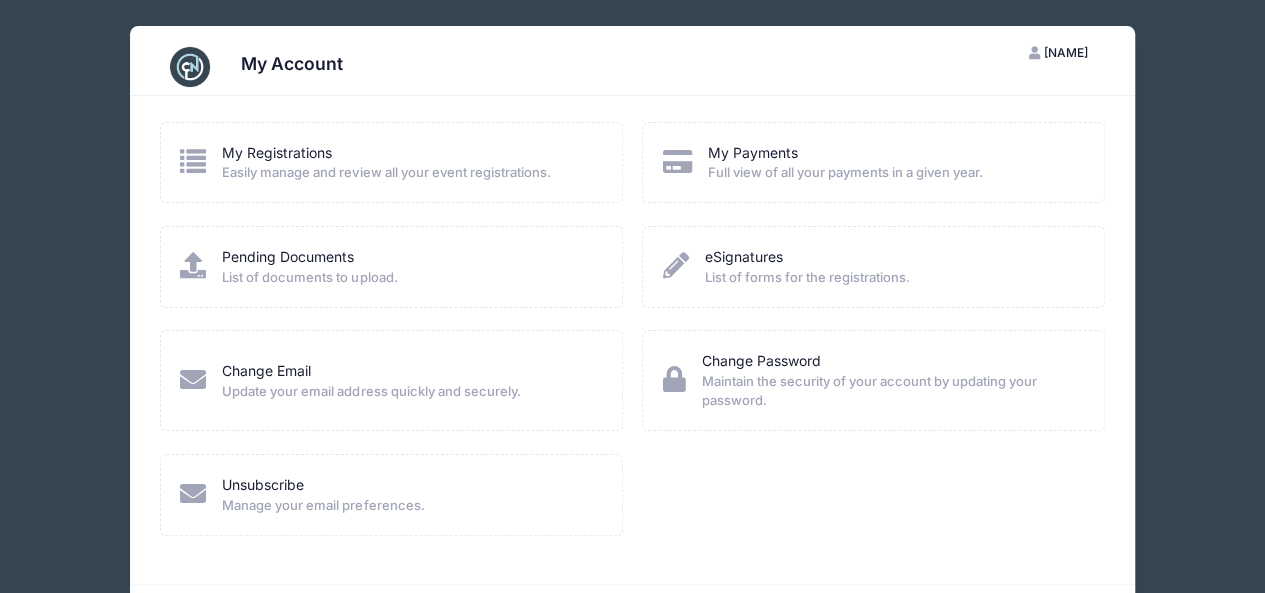 click on "List of documents to upload." at bounding box center [309, 278] 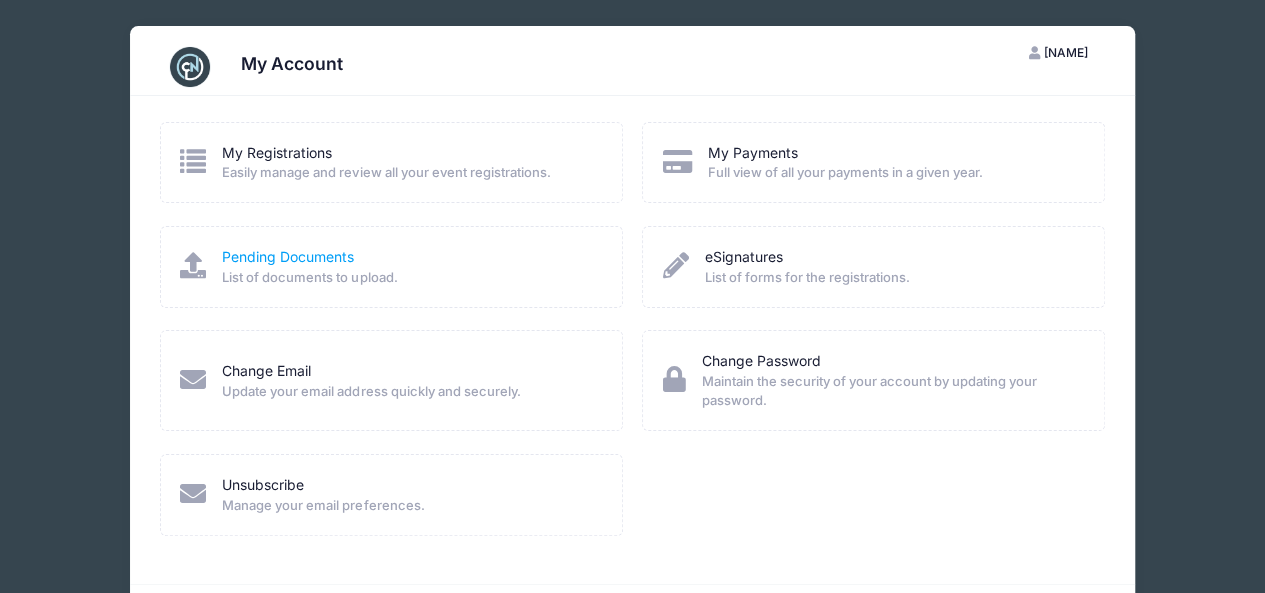 click on "Pending Documents" at bounding box center (288, 256) 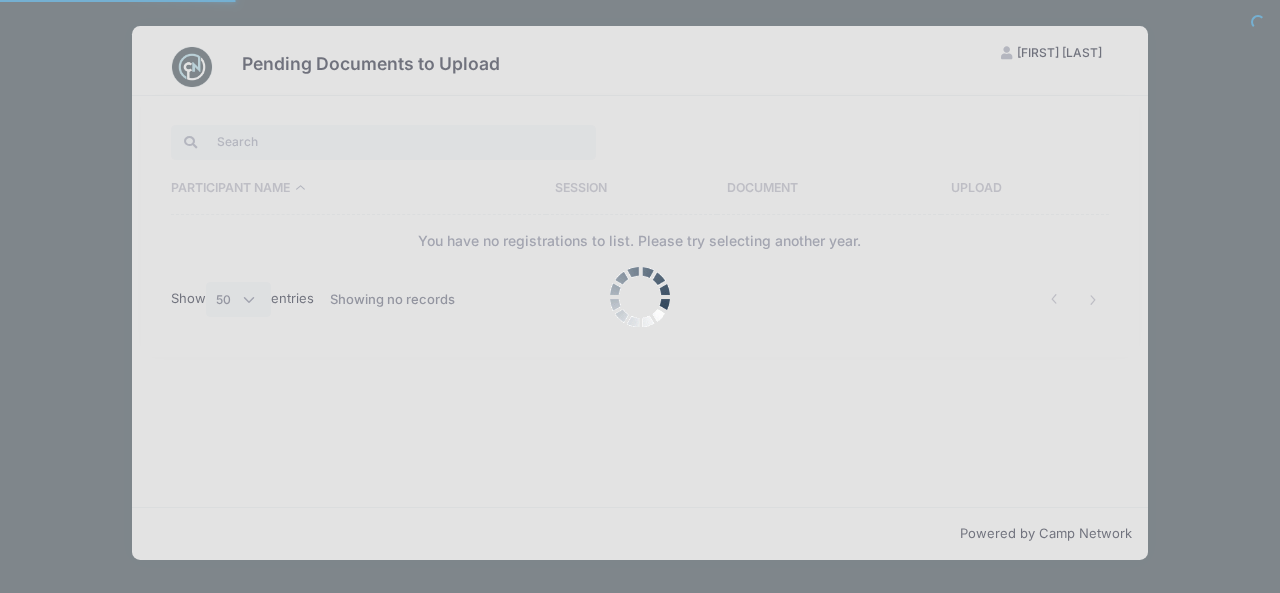 select on "50" 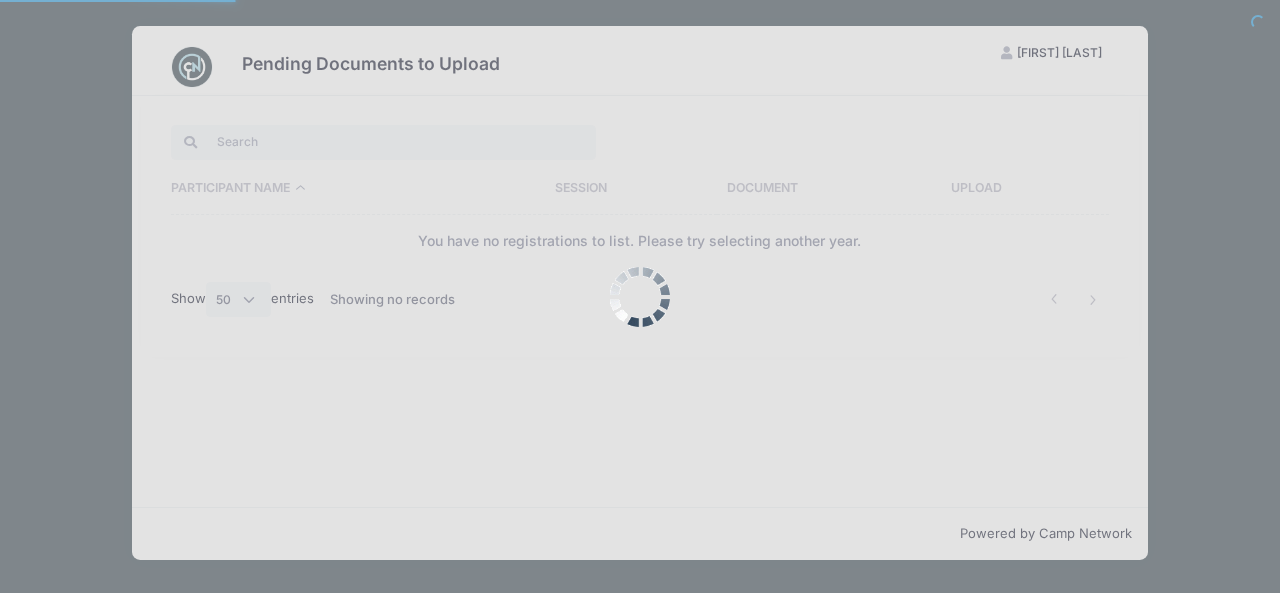 scroll, scrollTop: 0, scrollLeft: 0, axis: both 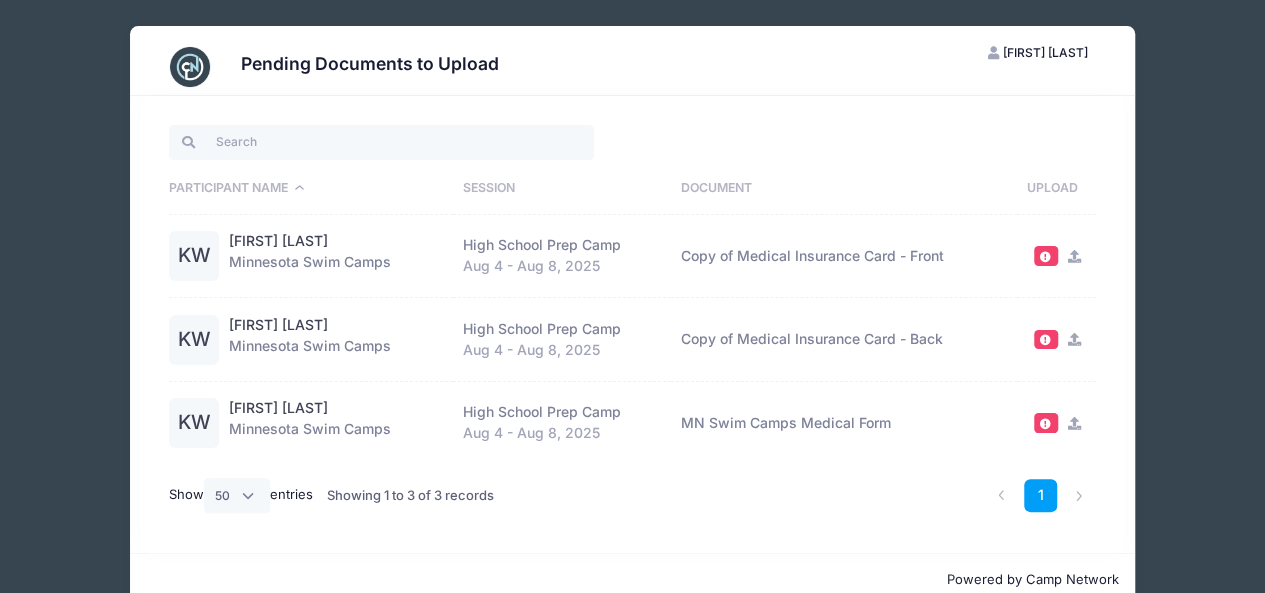 click at bounding box center [1045, 423] 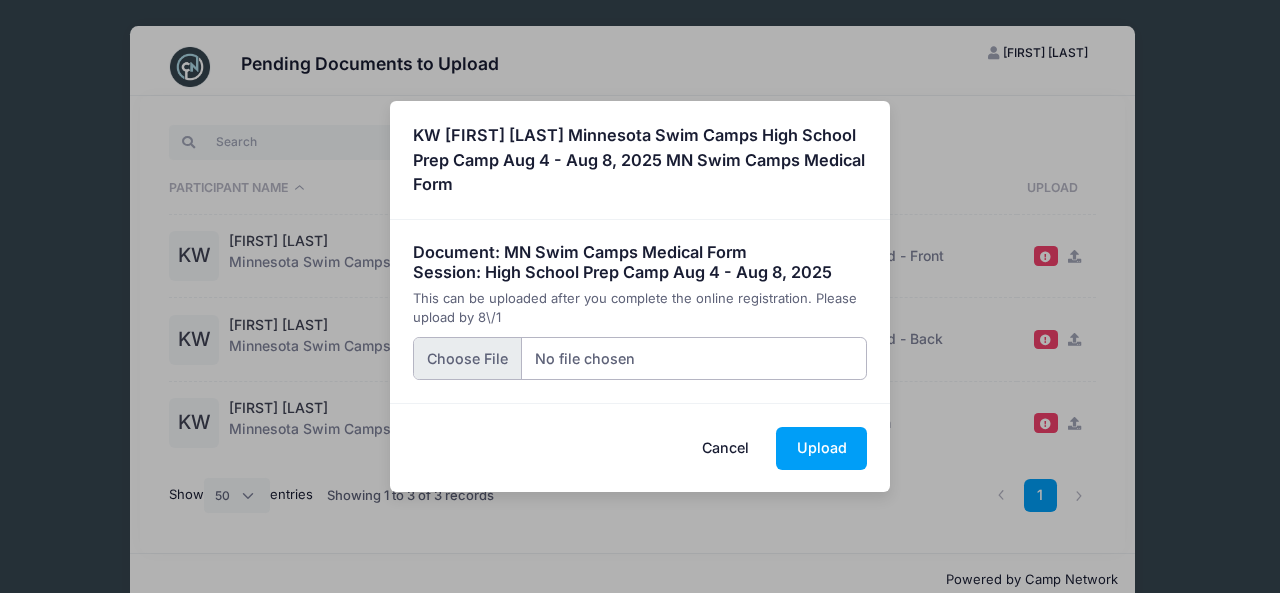 click at bounding box center [640, 358] 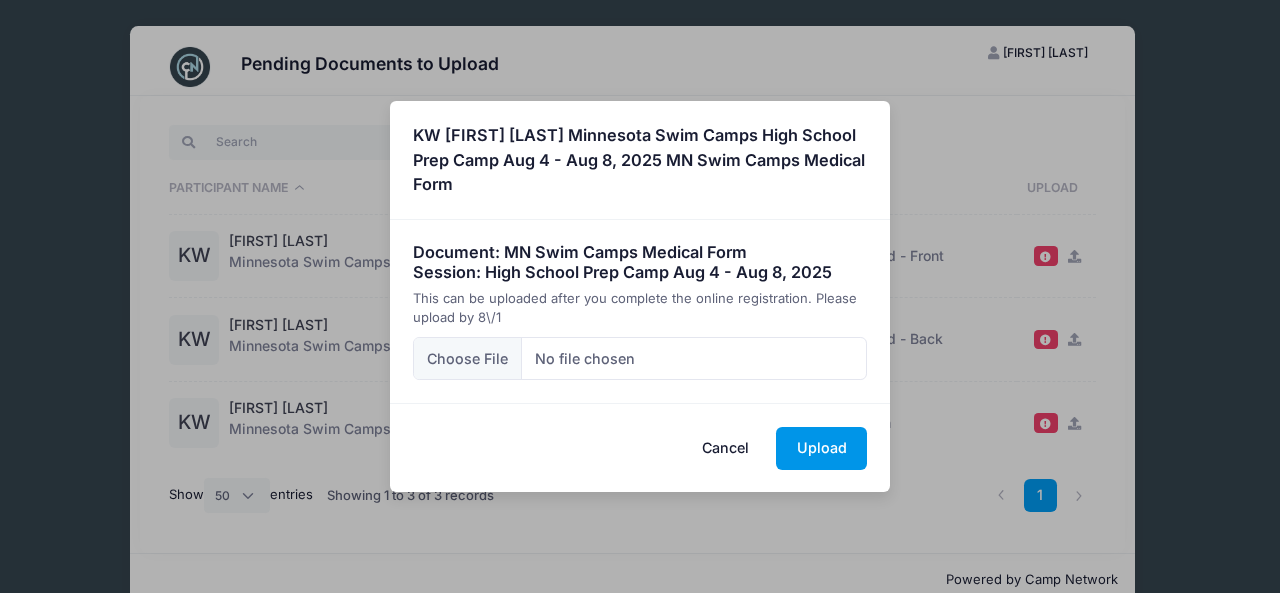 click on "Upload" at bounding box center (821, 448) 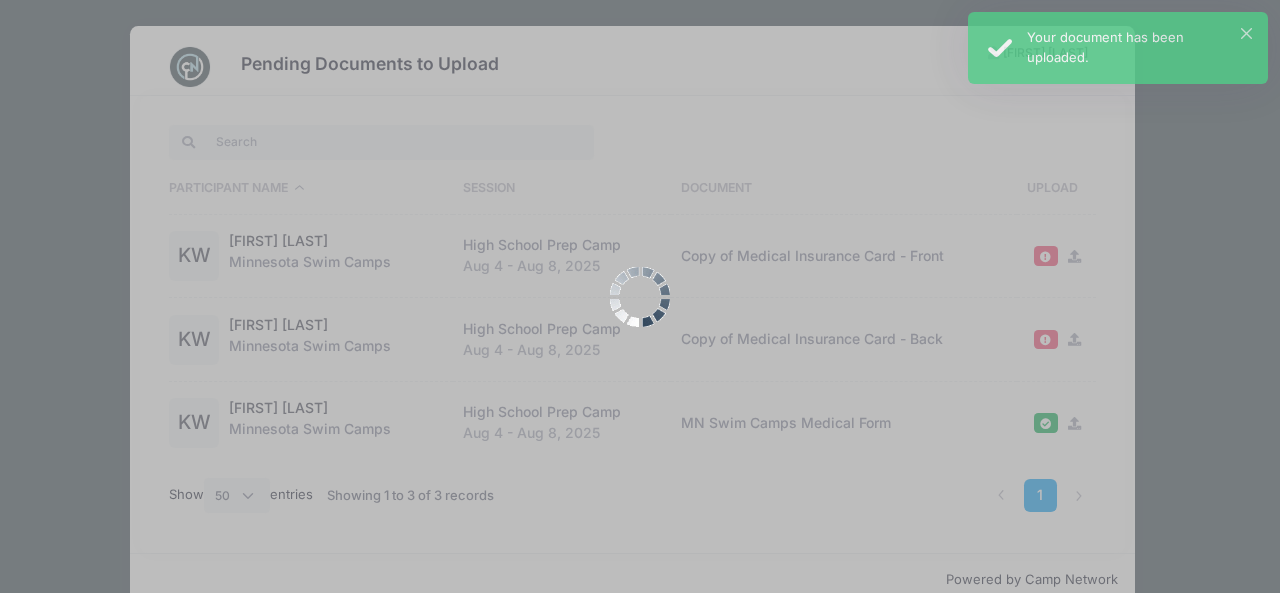 scroll, scrollTop: 0, scrollLeft: 0, axis: both 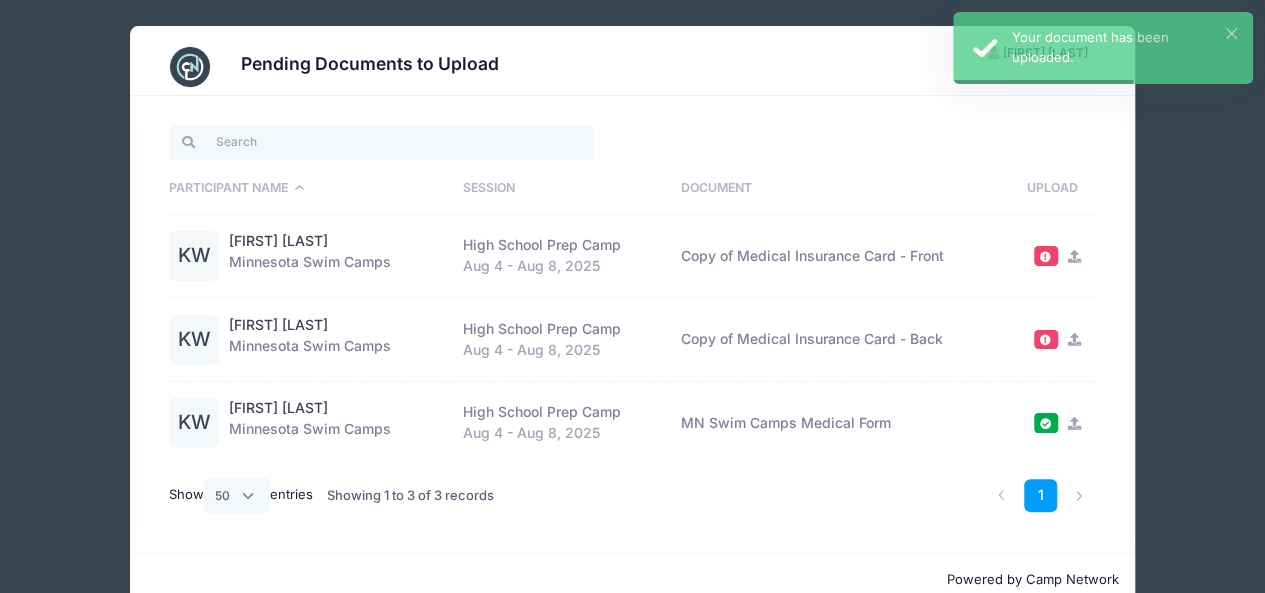 click at bounding box center (1074, 339) 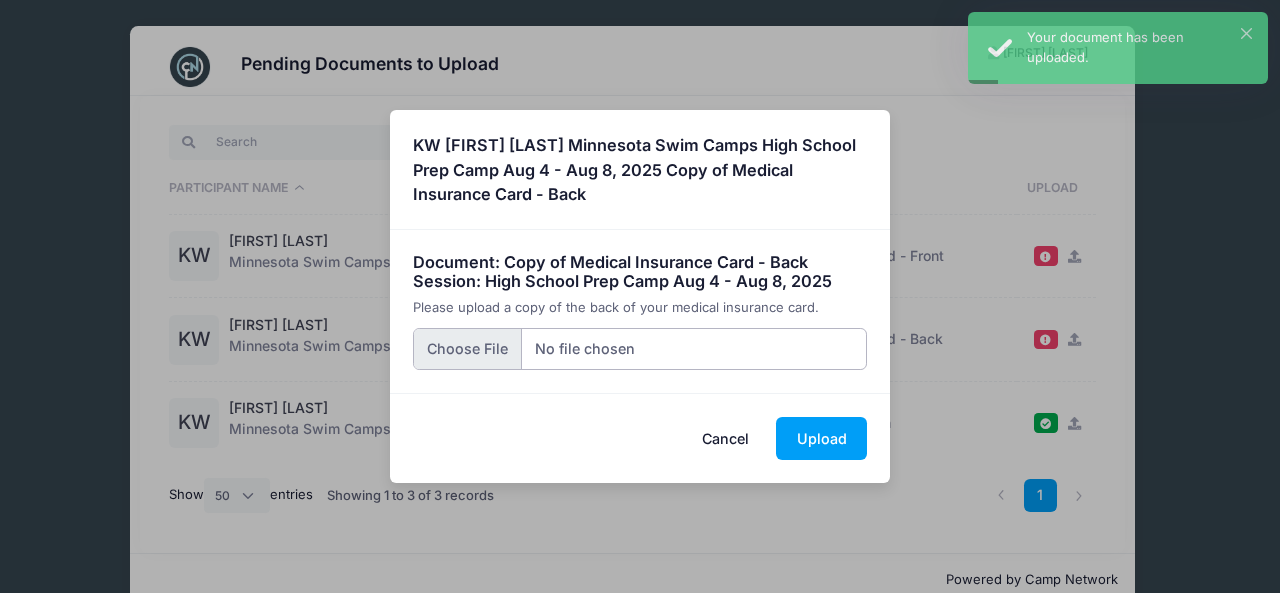 click at bounding box center [640, 349] 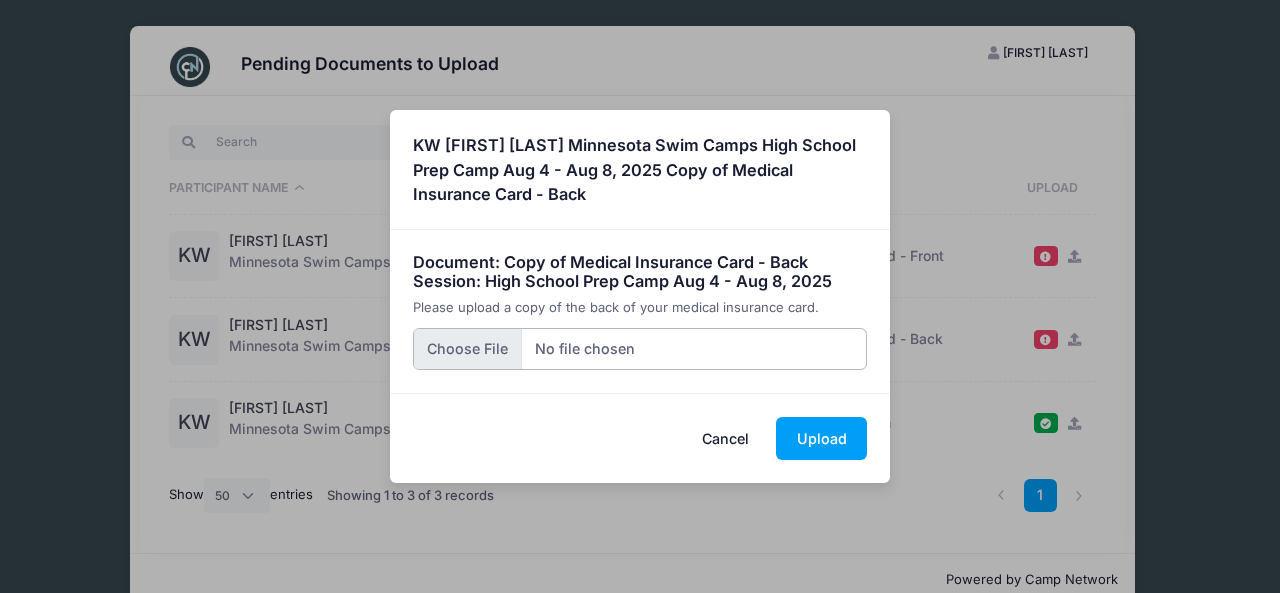 type on "C:\fakepath\Nikel Williams letter_07282025100039.pdf" 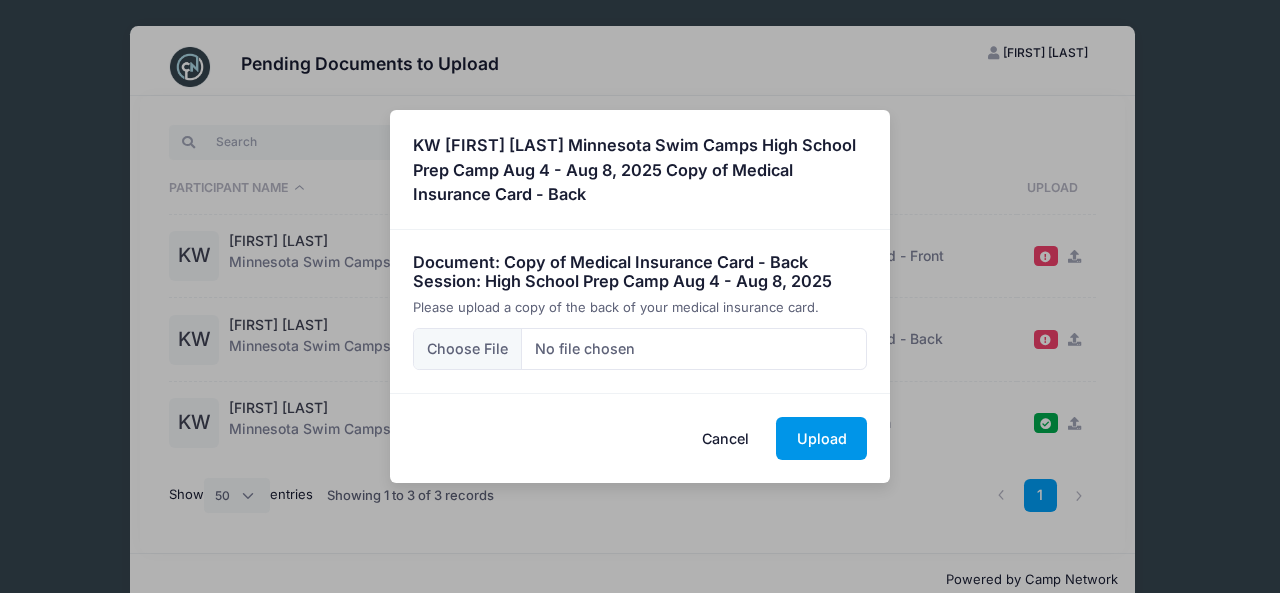 click on "Upload" at bounding box center [821, 438] 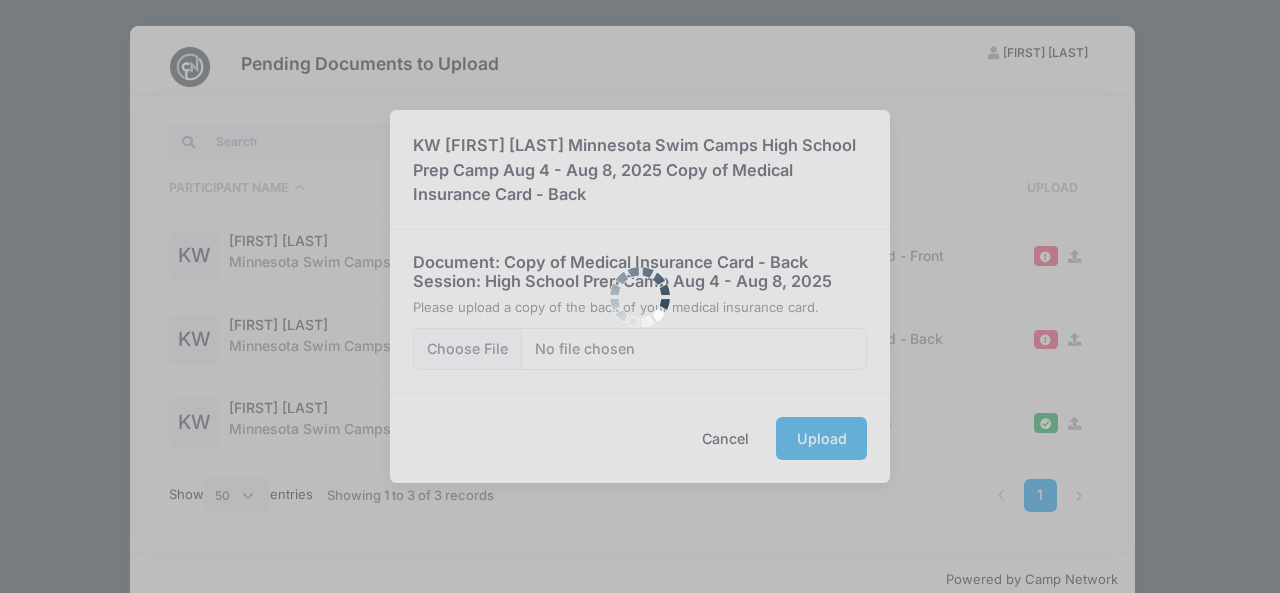 scroll, scrollTop: 0, scrollLeft: 0, axis: both 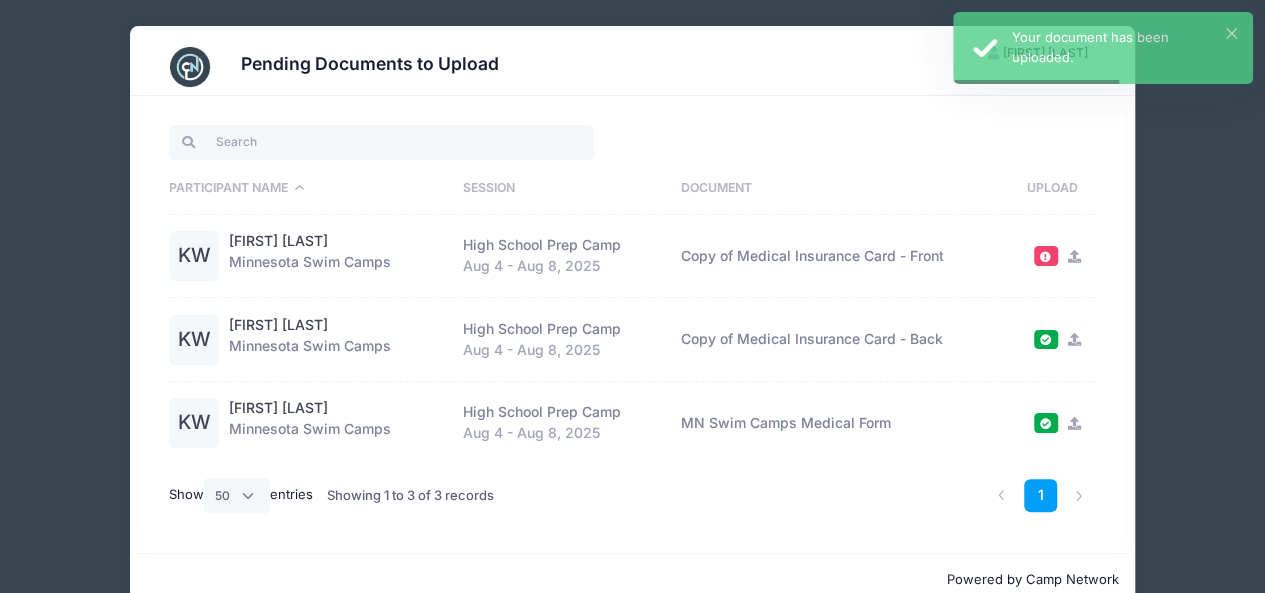 click at bounding box center (1074, 256) 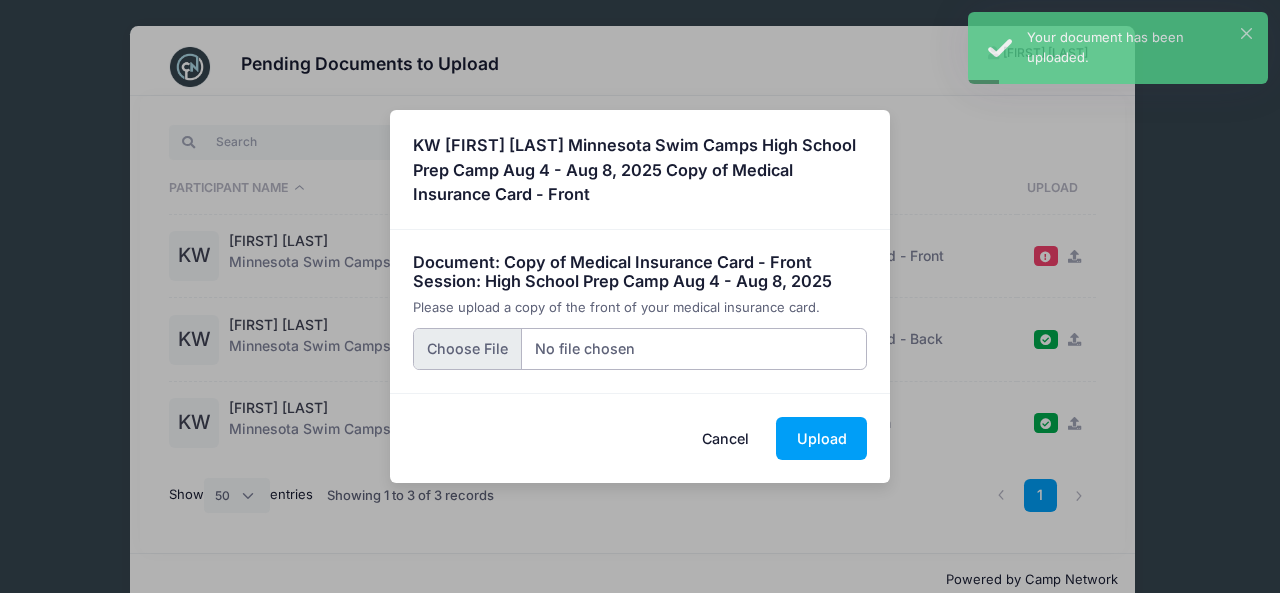 click at bounding box center [640, 349] 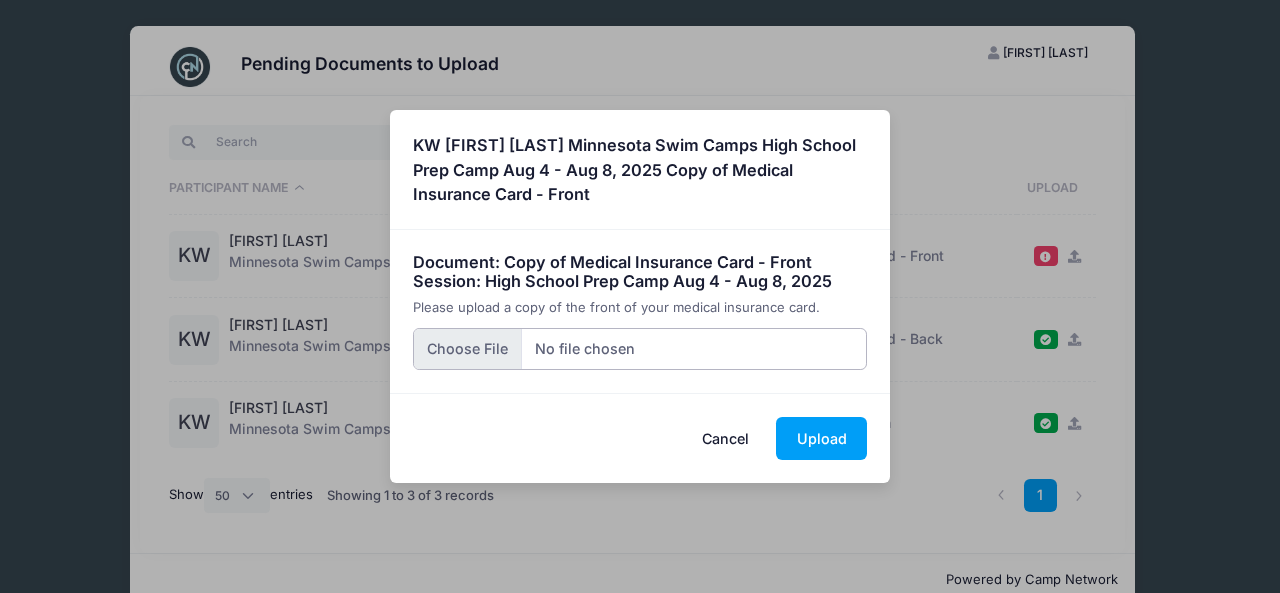 type on "C:\fakepath\Medical information.pdf" 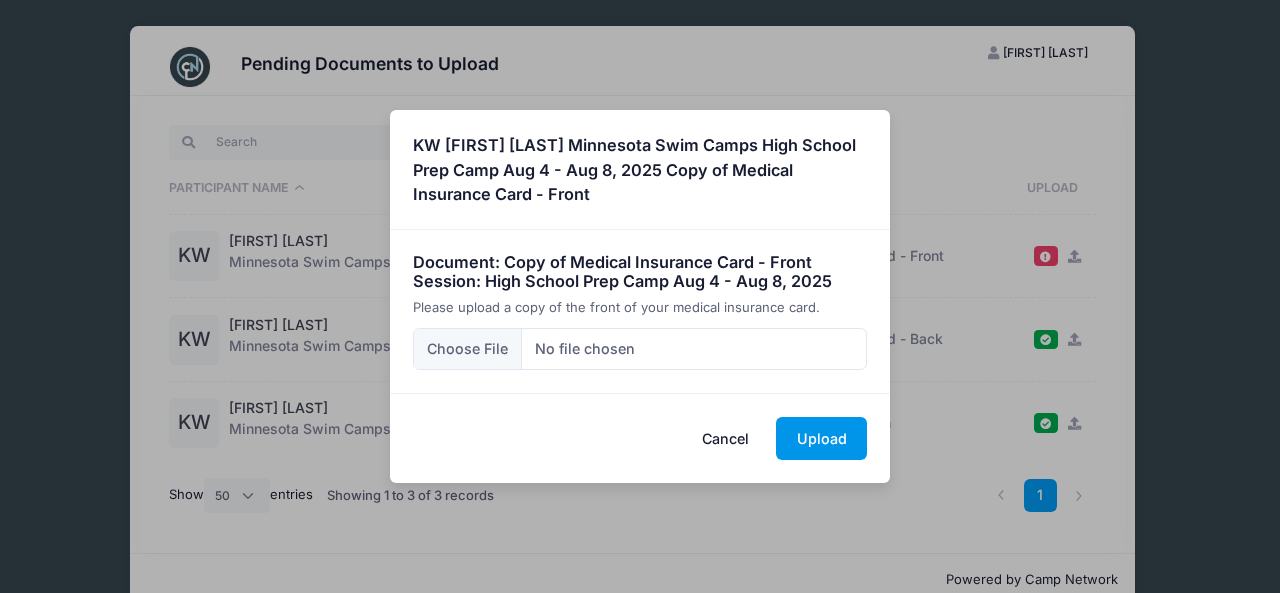 click on "Upload" at bounding box center [821, 438] 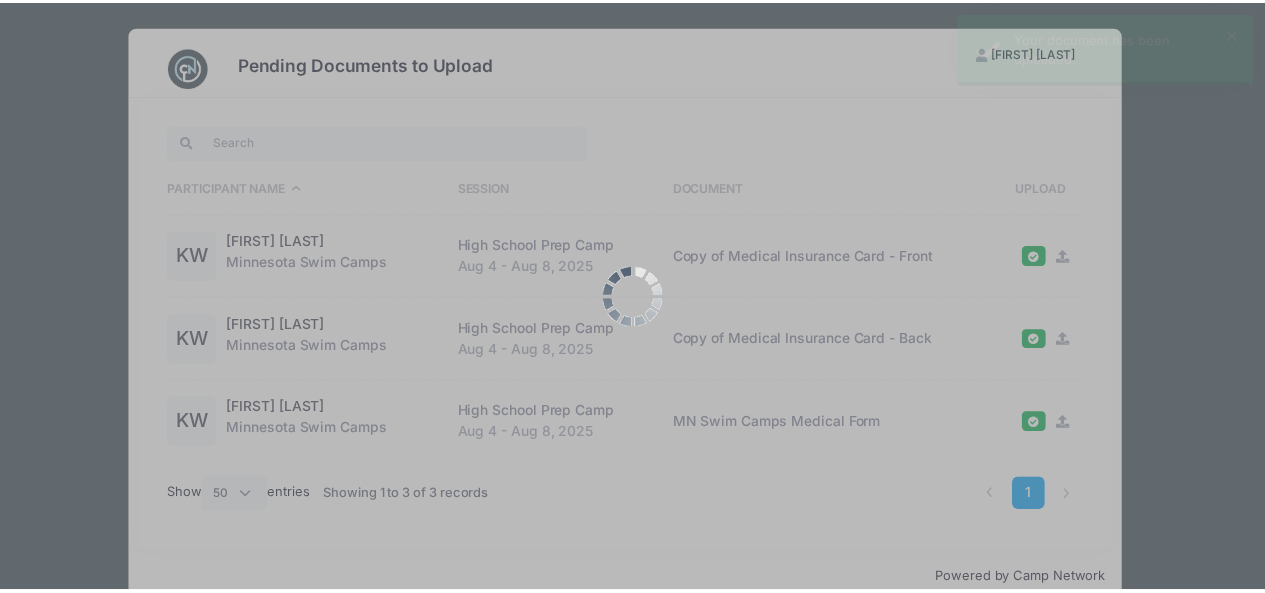 scroll, scrollTop: 0, scrollLeft: 0, axis: both 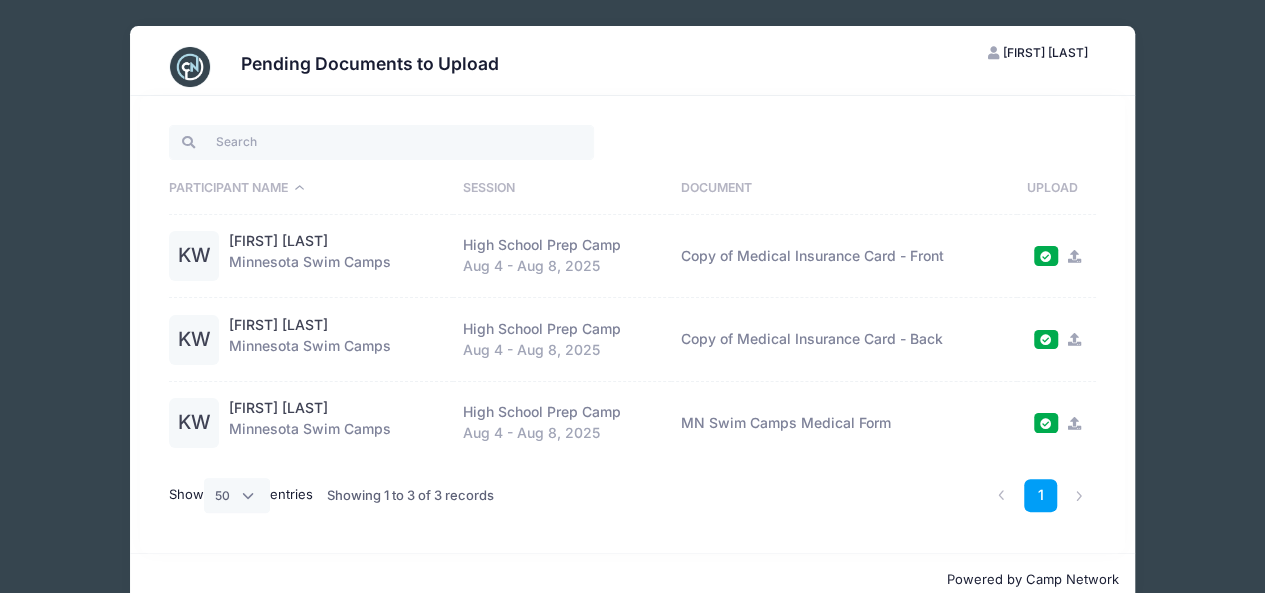 click on "[FIRST] [LAST]" at bounding box center [1045, 52] 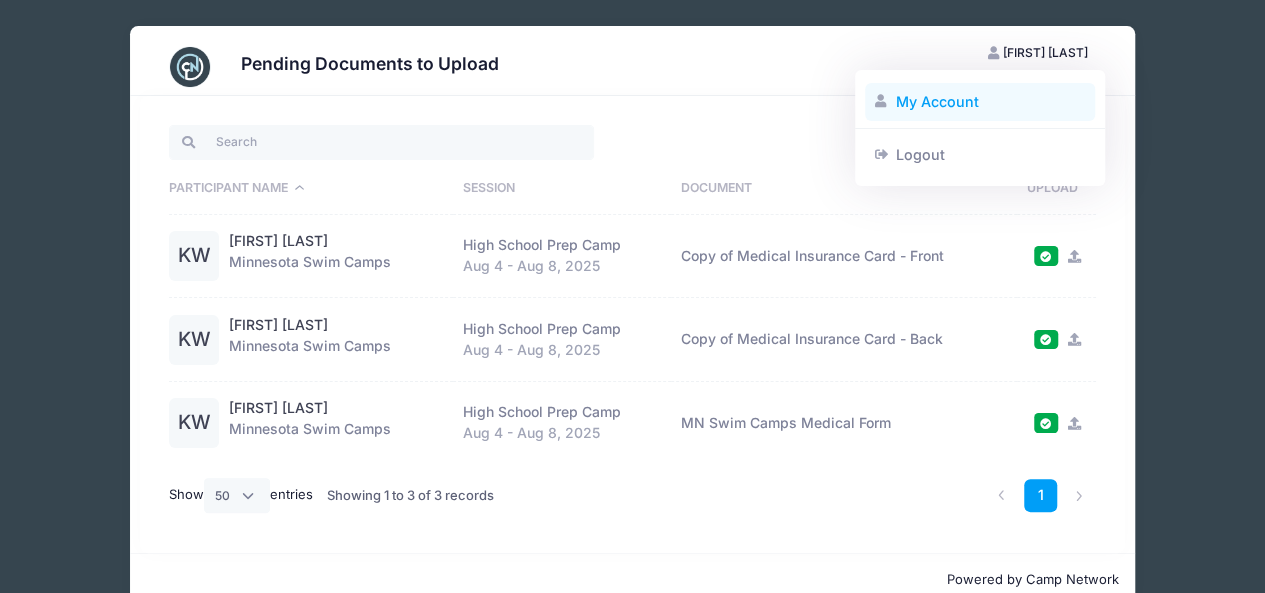 click on "My Account" at bounding box center [980, 102] 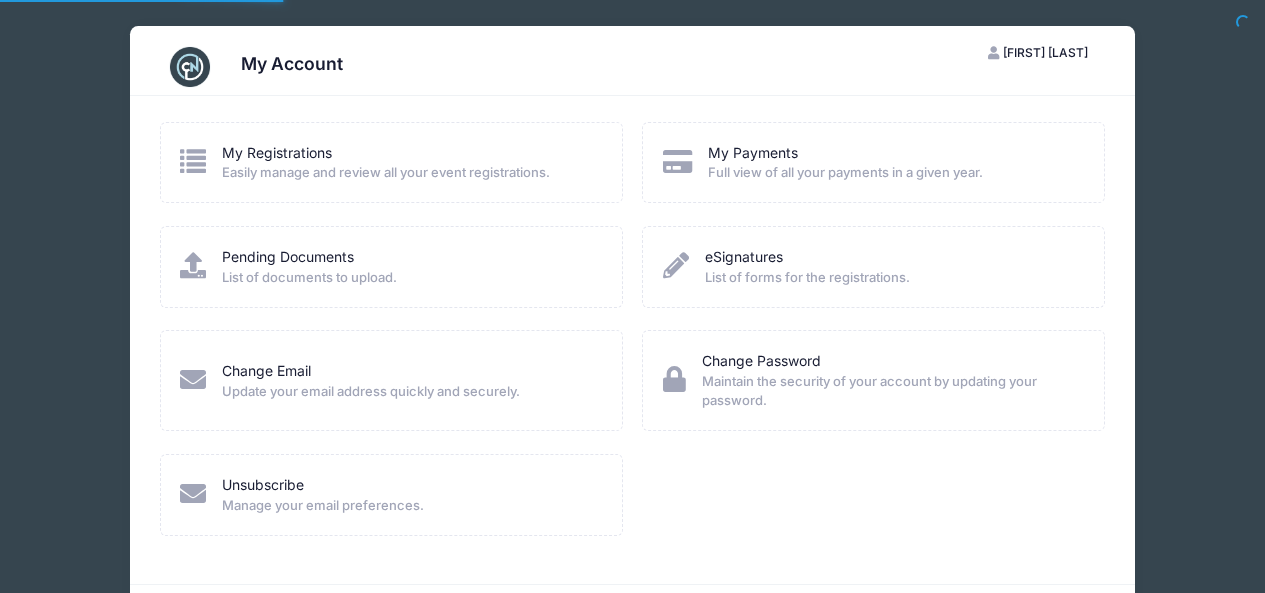 scroll, scrollTop: 0, scrollLeft: 0, axis: both 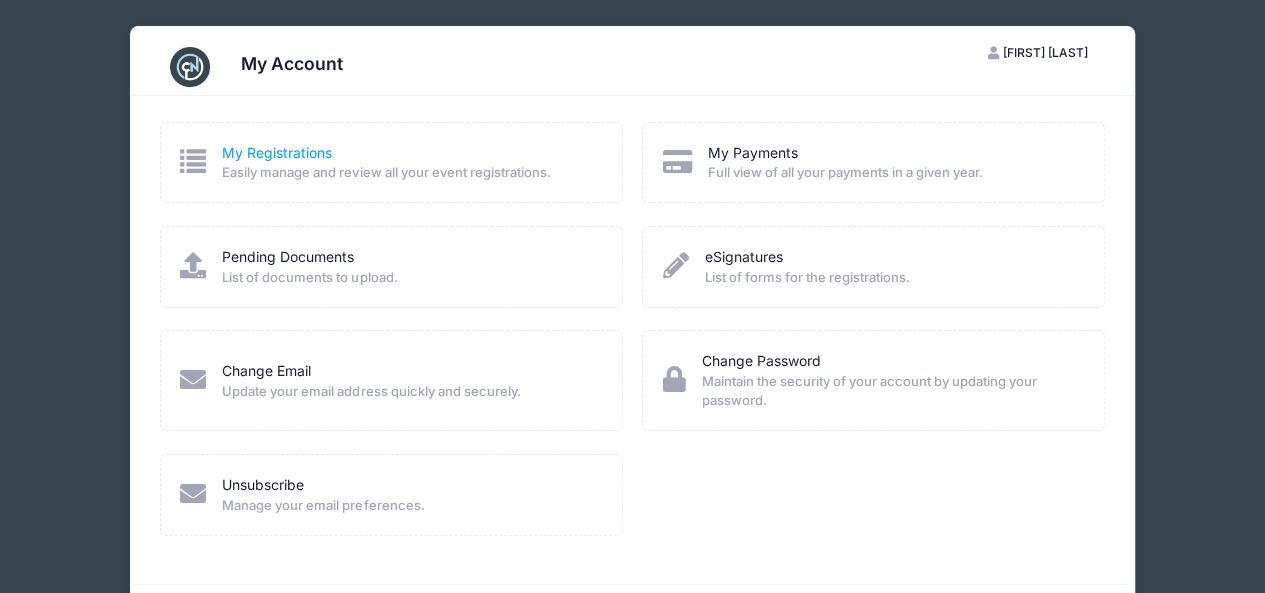 click on "My Registrations" at bounding box center [277, 152] 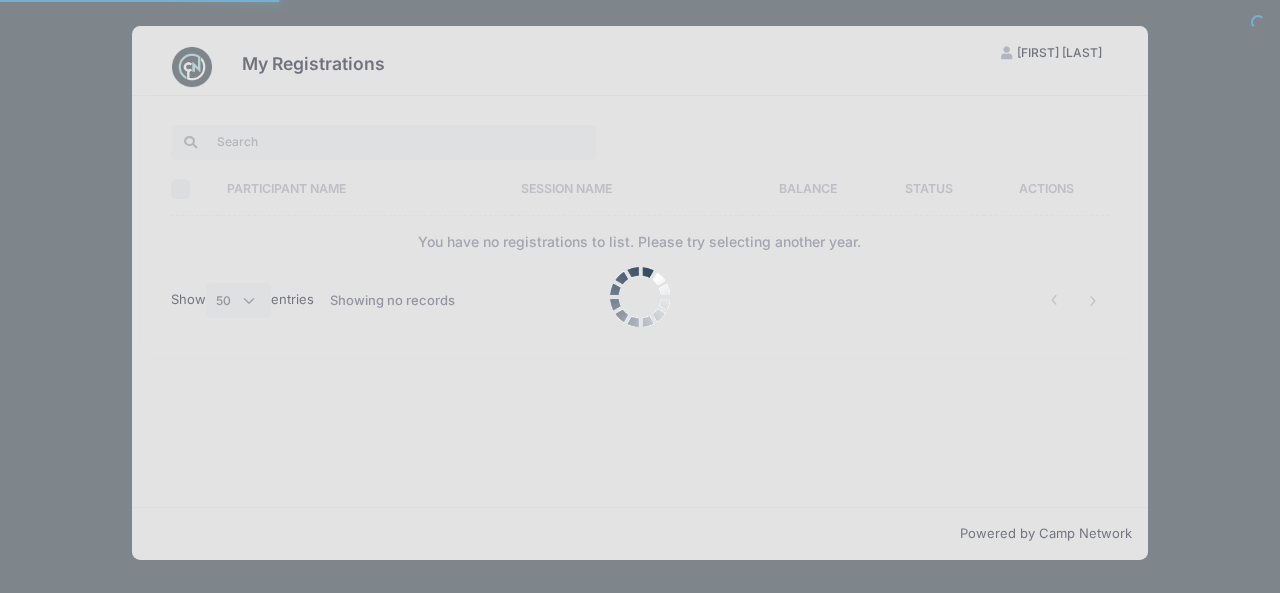 select on "50" 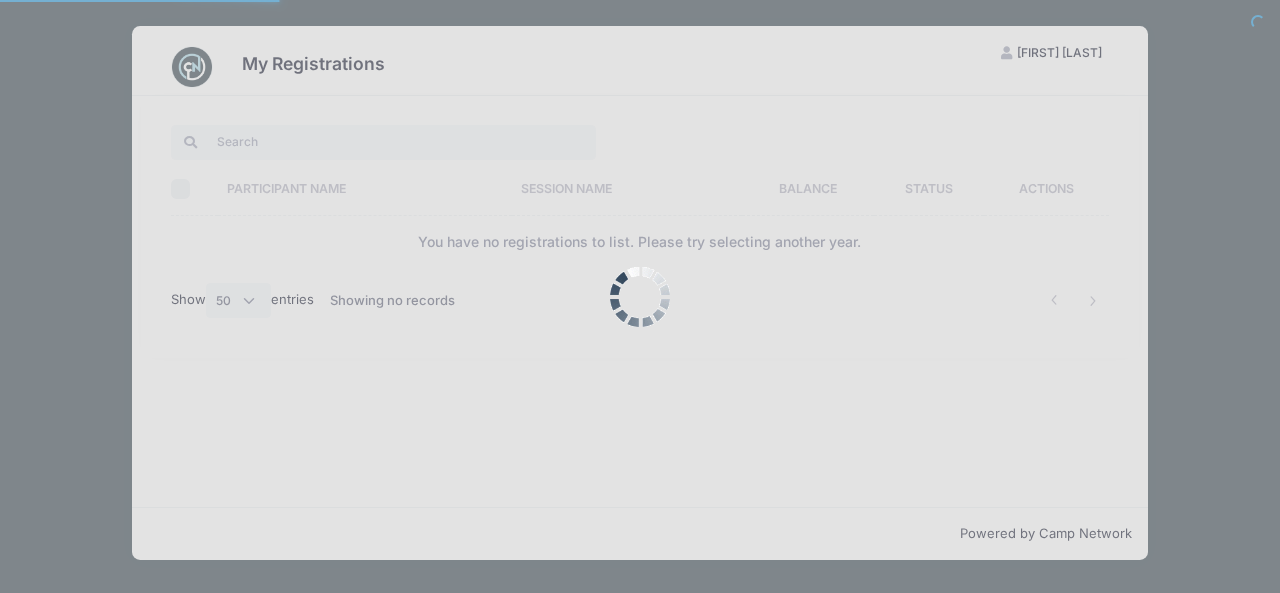 scroll, scrollTop: 0, scrollLeft: 0, axis: both 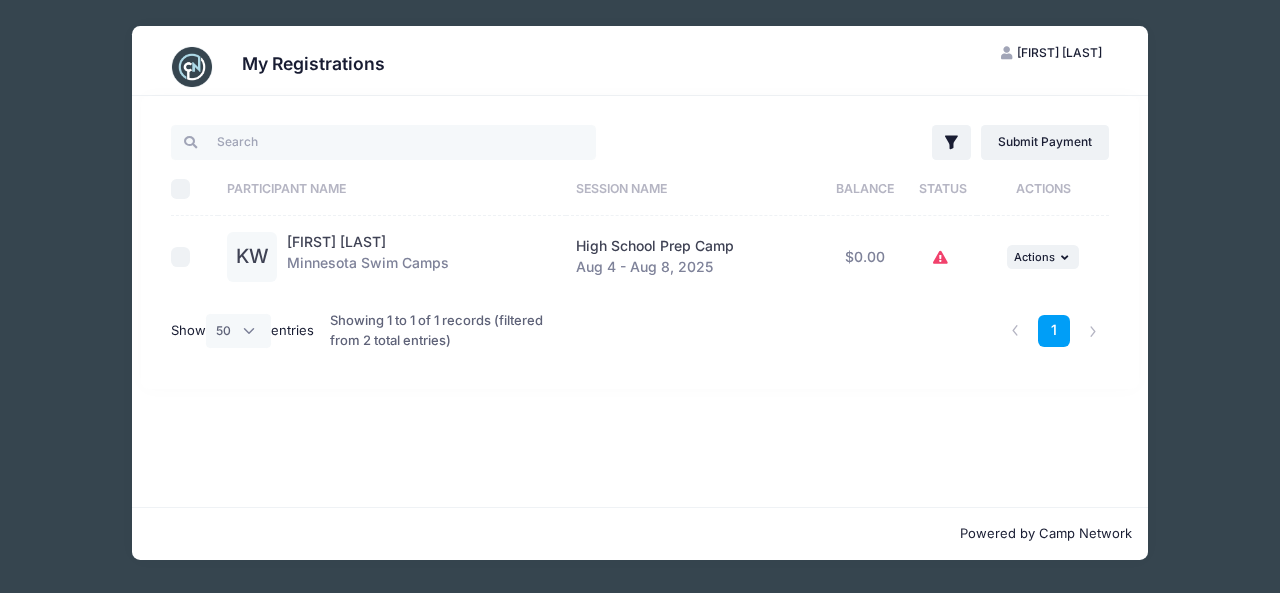click 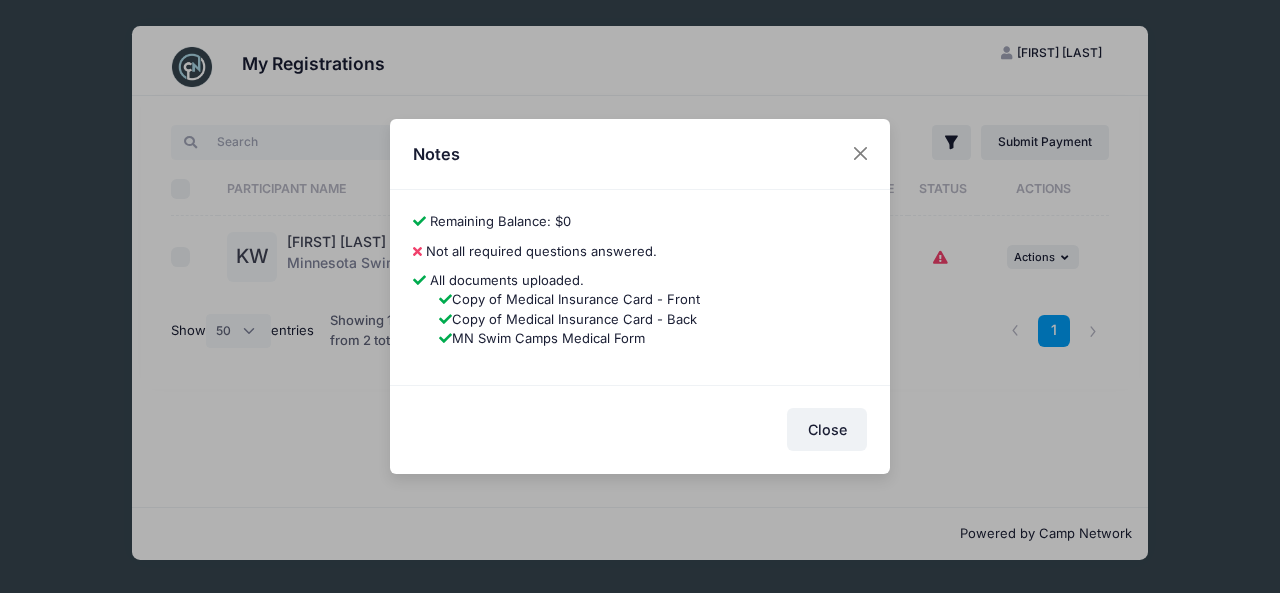 click on "Not all required questions answered." at bounding box center (541, 251) 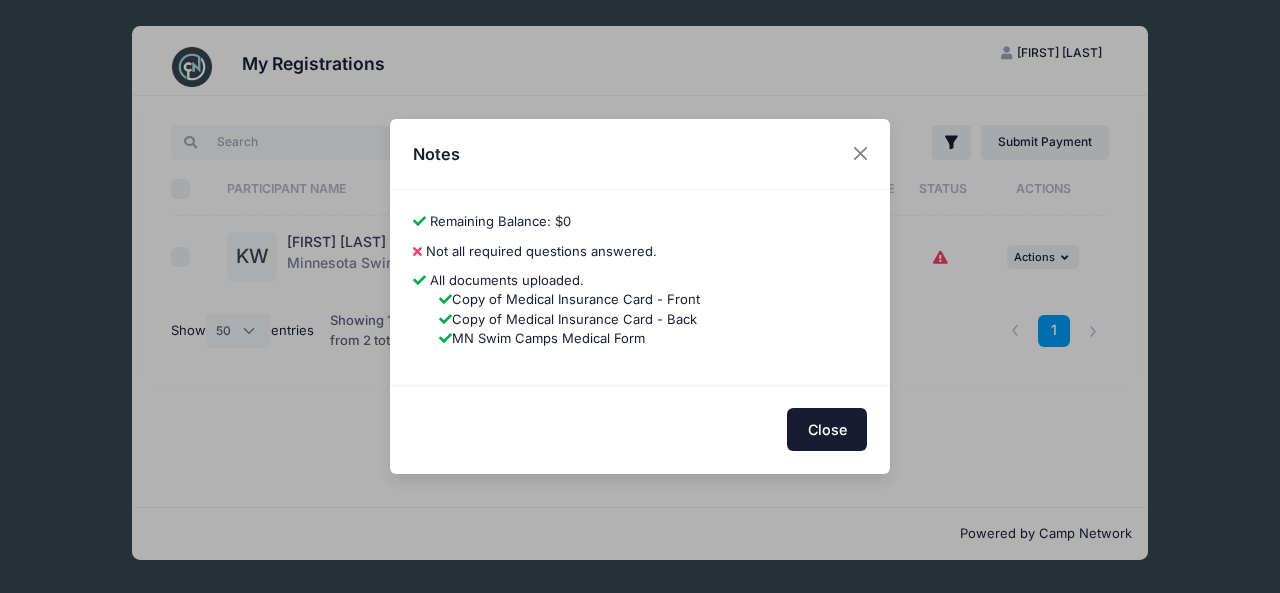 click on "Close" at bounding box center [827, 429] 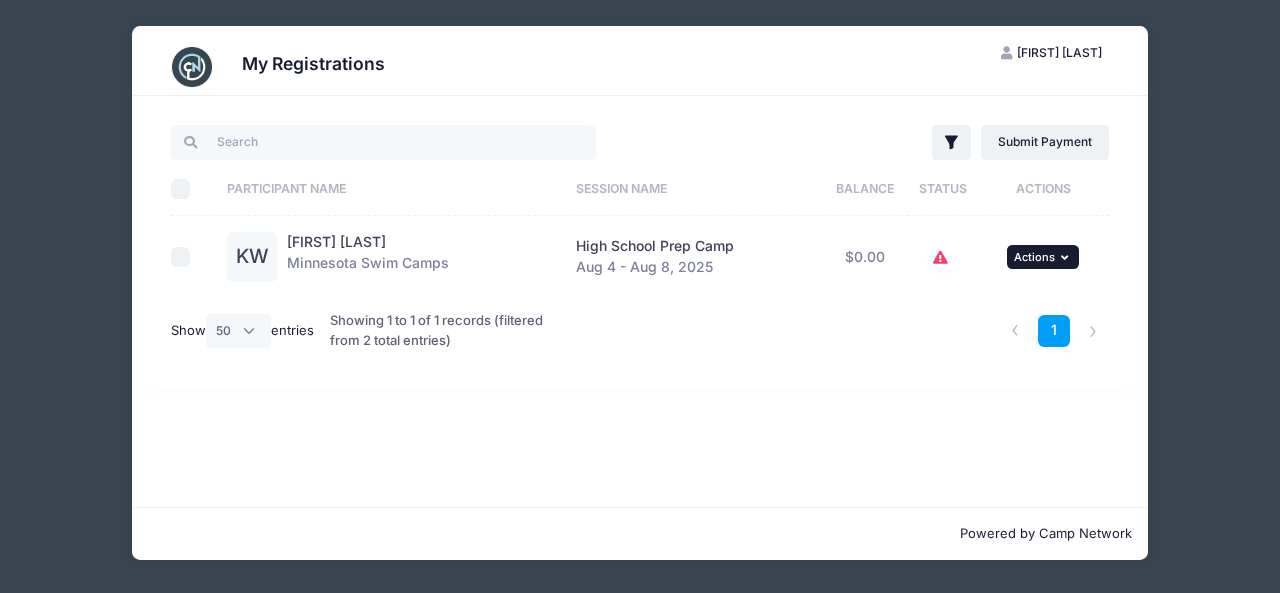 click on "... Actions" at bounding box center (1043, 257) 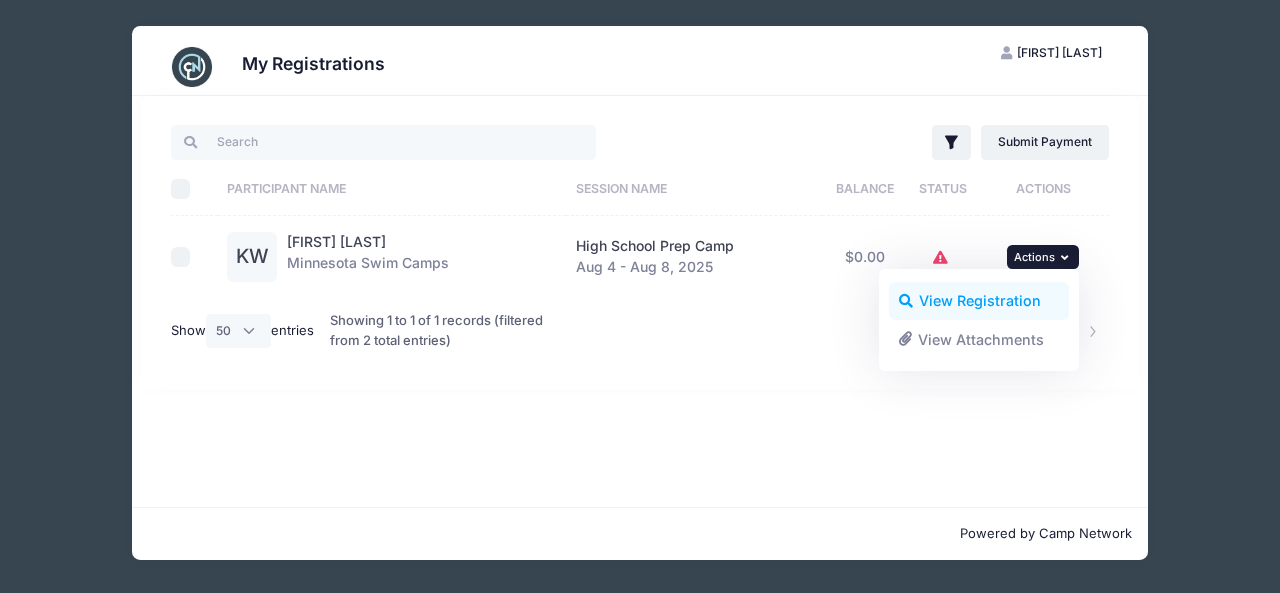 click on "View Registration" at bounding box center [979, 301] 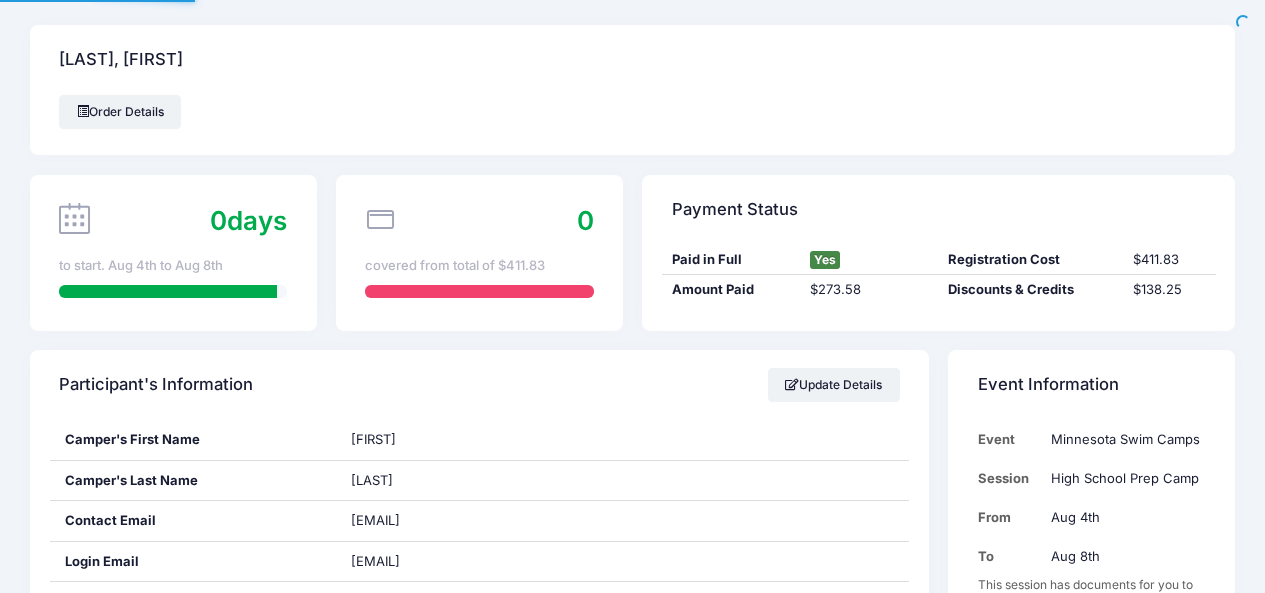 scroll, scrollTop: 0, scrollLeft: 0, axis: both 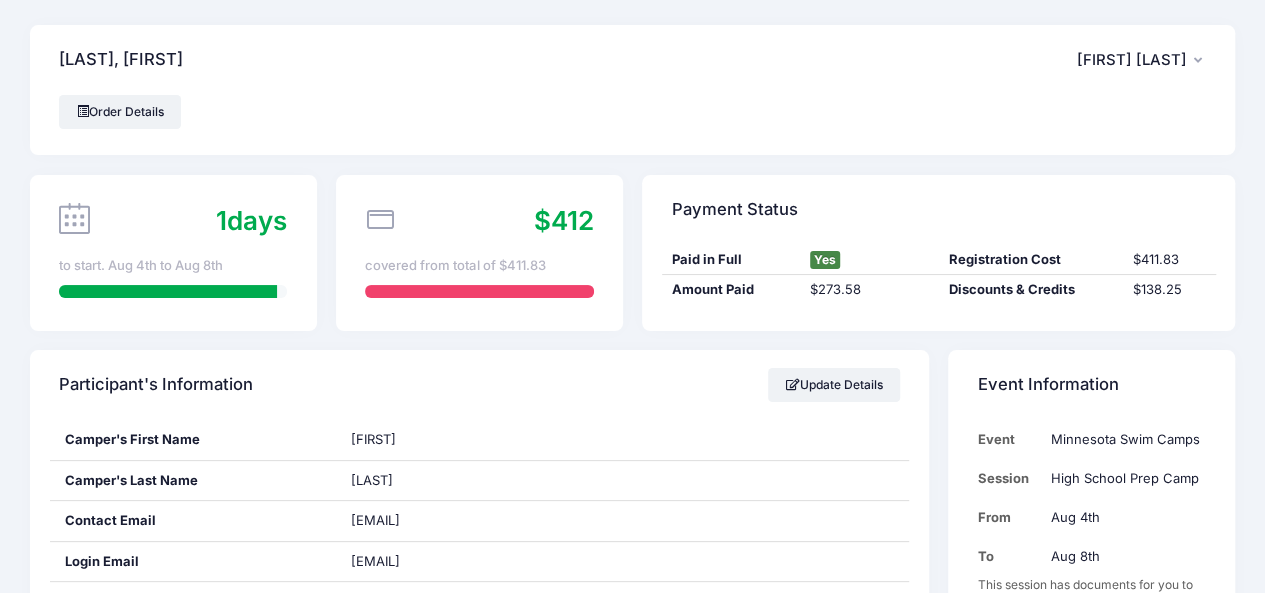 click on "$412" at bounding box center (564, 220) 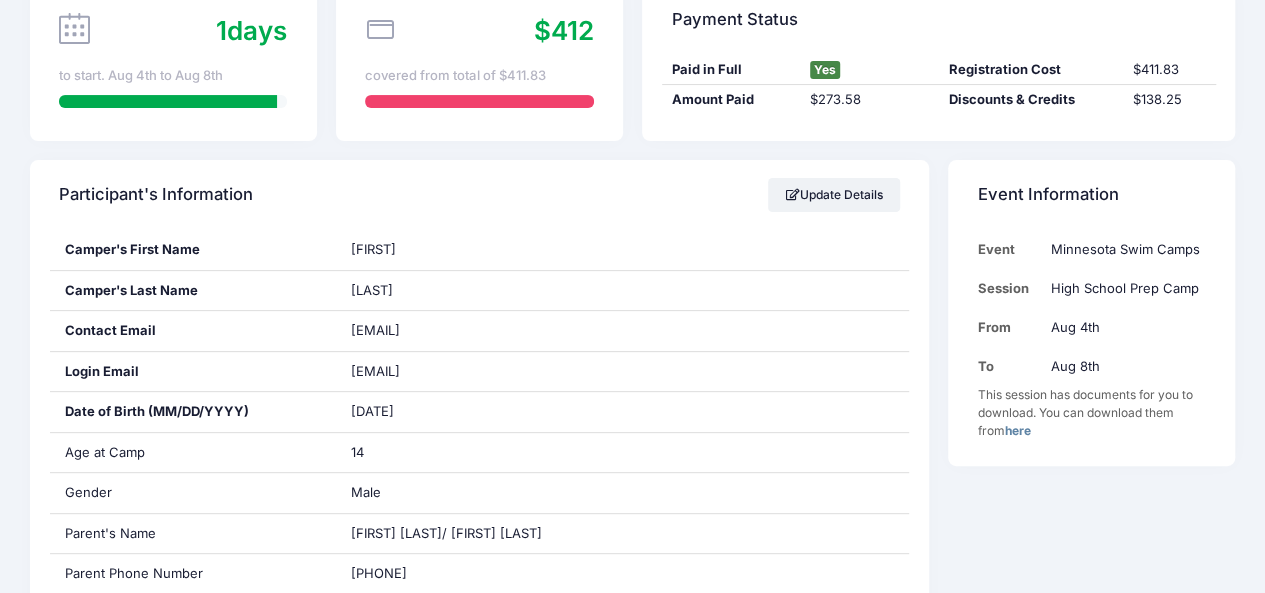 scroll, scrollTop: 0, scrollLeft: 0, axis: both 